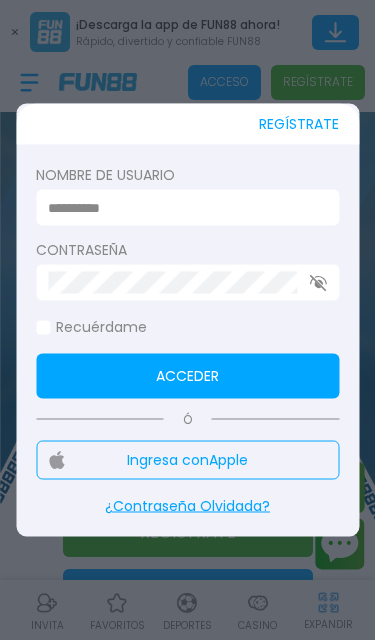 scroll, scrollTop: 0, scrollLeft: 0, axis: both 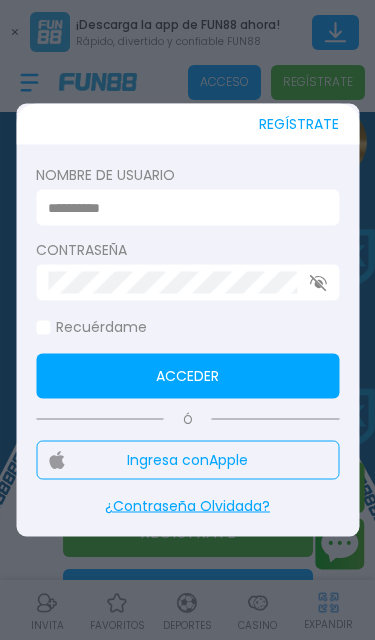click at bounding box center [181, 207] 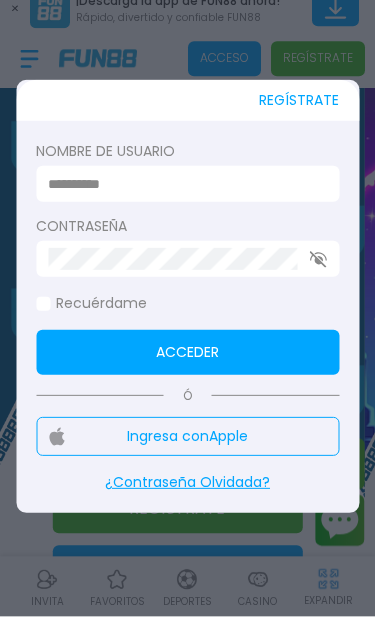 scroll, scrollTop: 24, scrollLeft: 0, axis: vertical 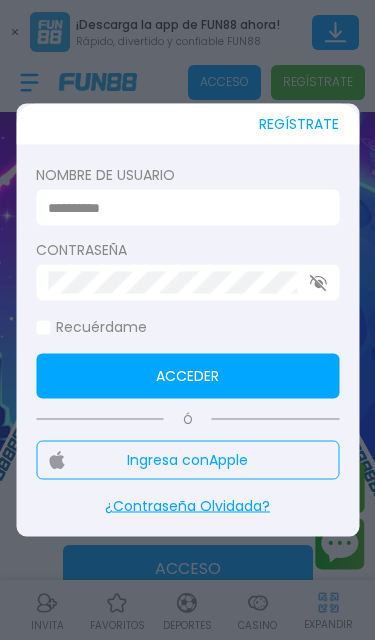click on "Ingresa con  Apple" at bounding box center [187, 460] 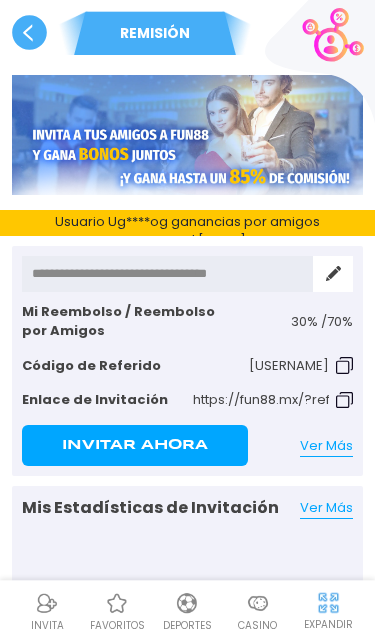 scroll, scrollTop: 0, scrollLeft: 0, axis: both 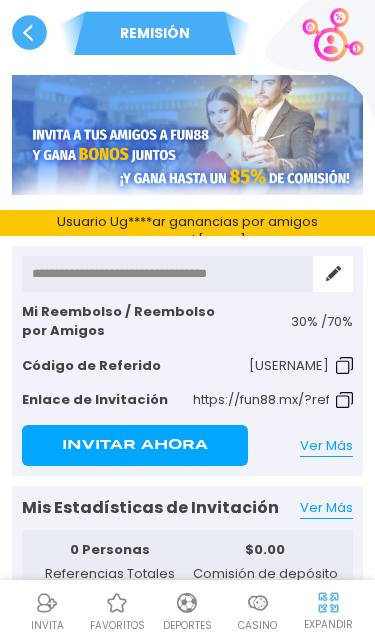 click 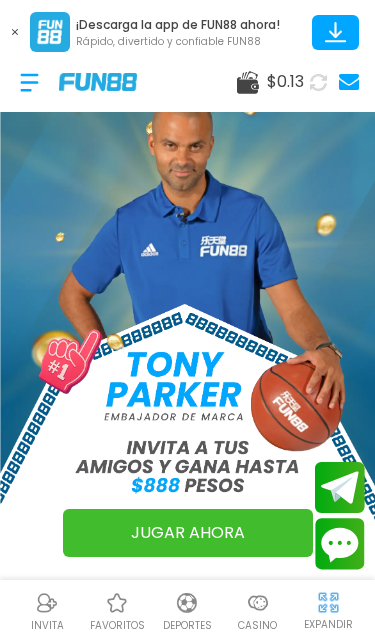 click 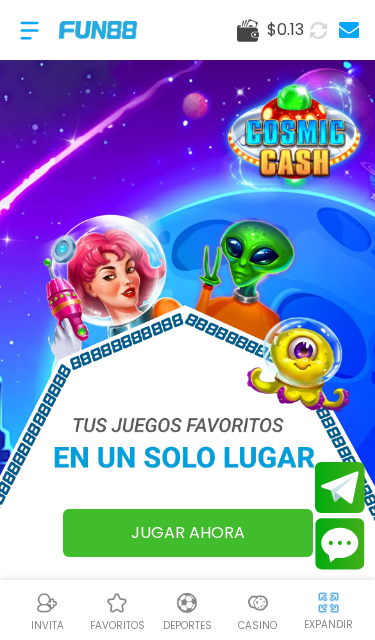click at bounding box center [258, 603] 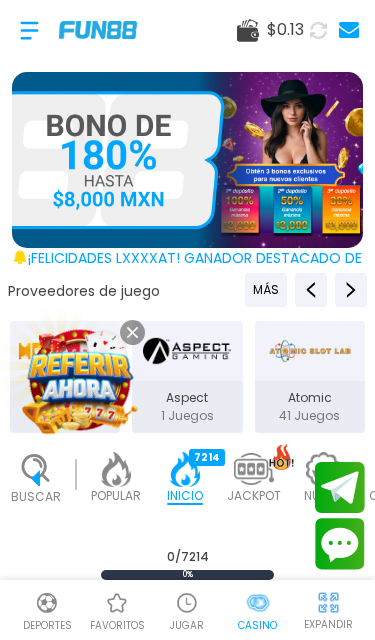 scroll, scrollTop: 0, scrollLeft: 50, axis: horizontal 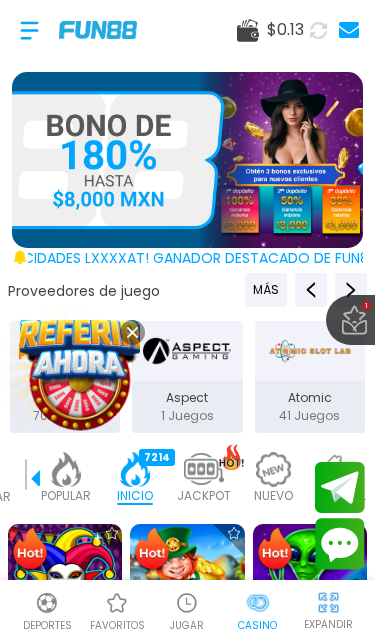 click at bounding box center (79, 379) 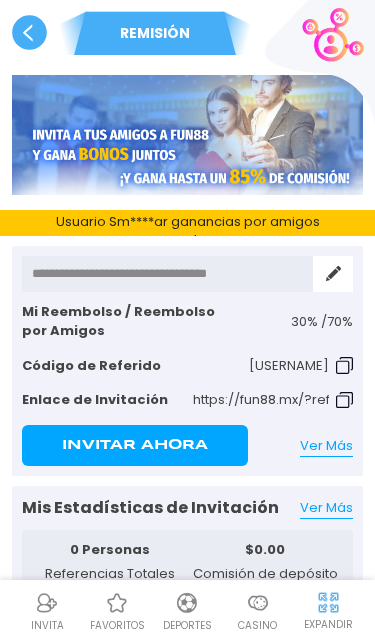 click 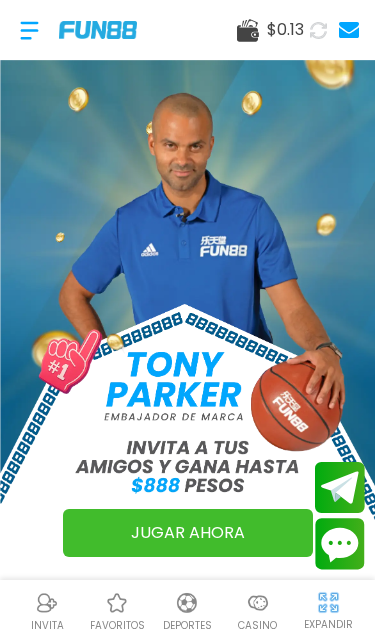 click on "Casino" at bounding box center [257, 625] 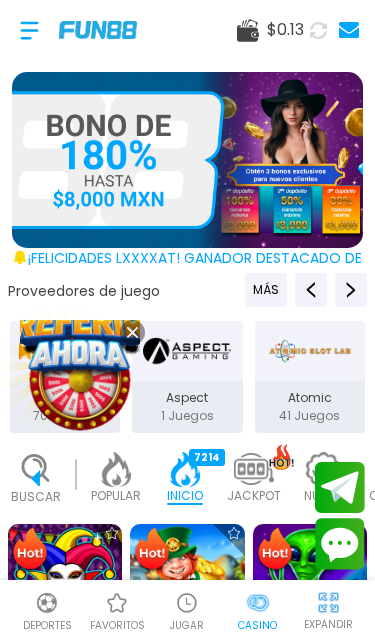 scroll, scrollTop: 0, scrollLeft: 50, axis: horizontal 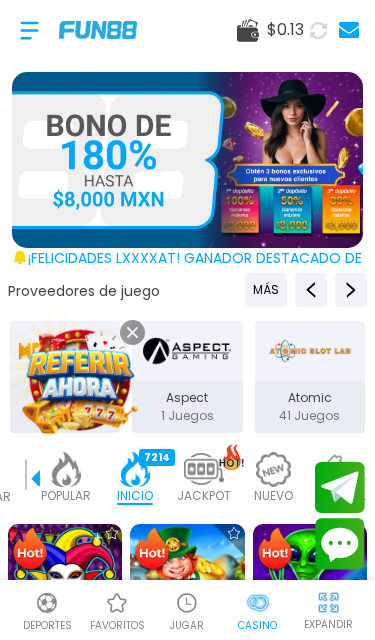 click 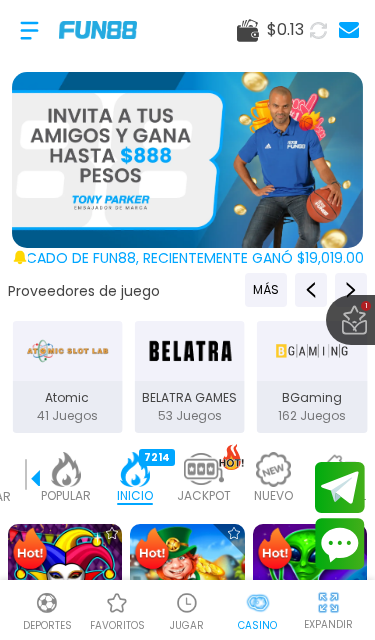 scroll, scrollTop: 0, scrollLeft: 0, axis: both 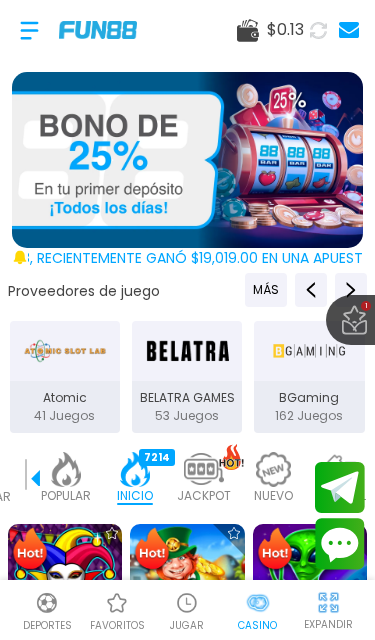 click at bounding box center [187, 160] 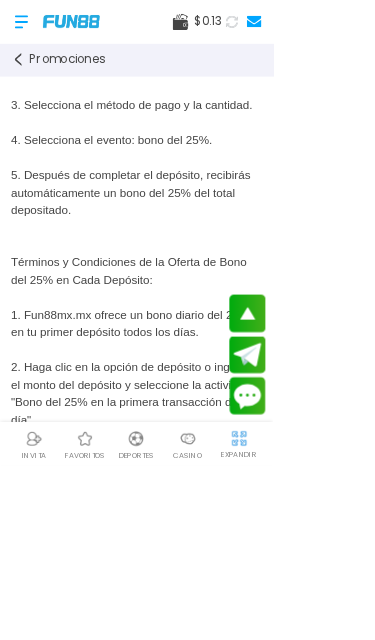 scroll, scrollTop: 0, scrollLeft: 0, axis: both 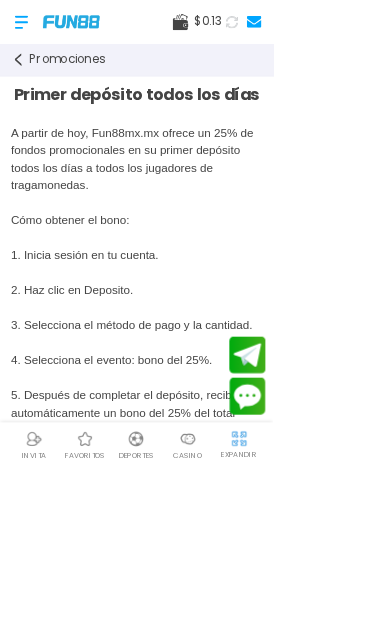 click 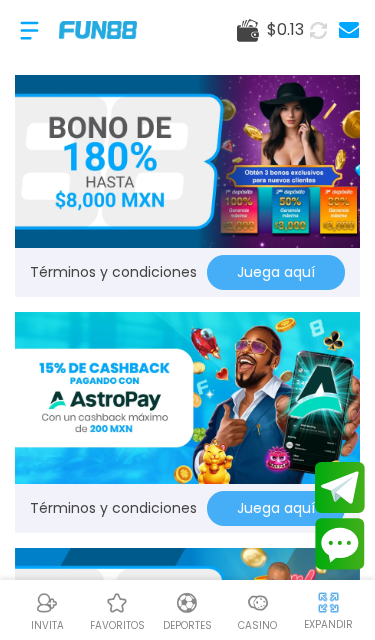 click on "$ 0.13" at bounding box center [285, 30] 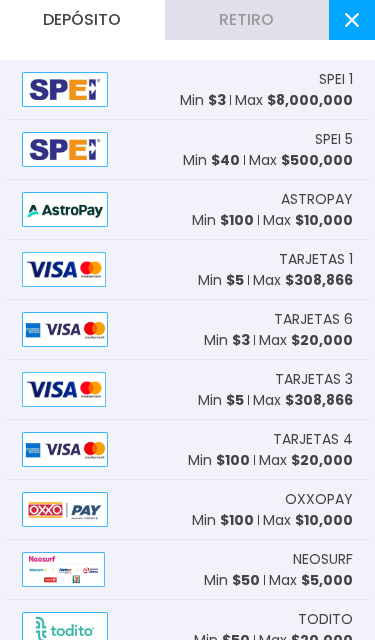 click on "Min   $ 3" at bounding box center (203, 100) 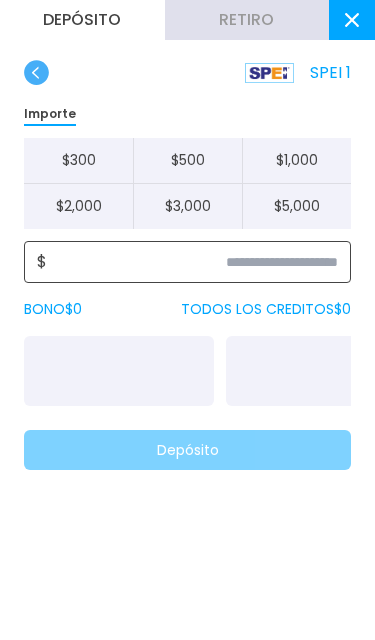 click at bounding box center (192, 262) 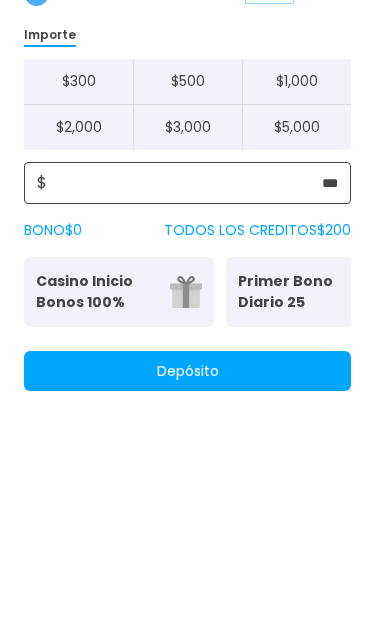 type on "***" 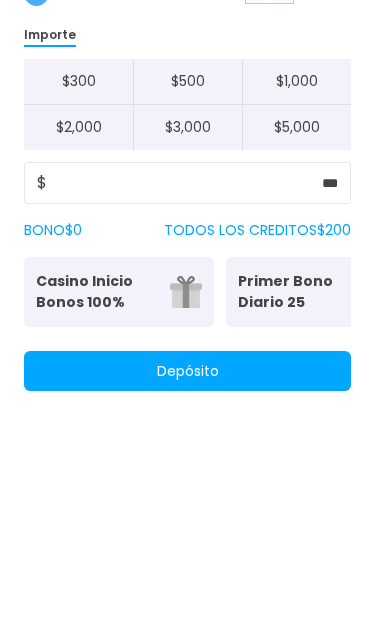 click on "Primer Bono Diario 25" at bounding box center (299, 371) 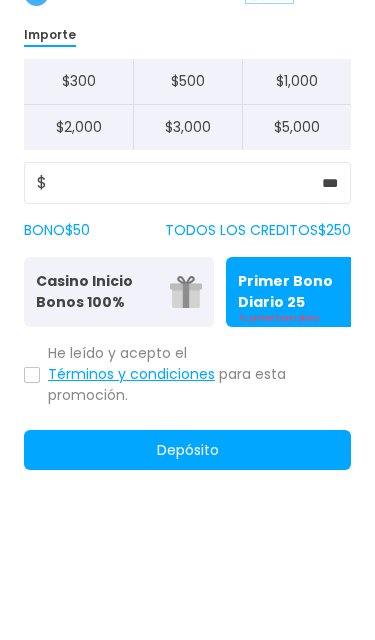 scroll, scrollTop: 79, scrollLeft: 0, axis: vertical 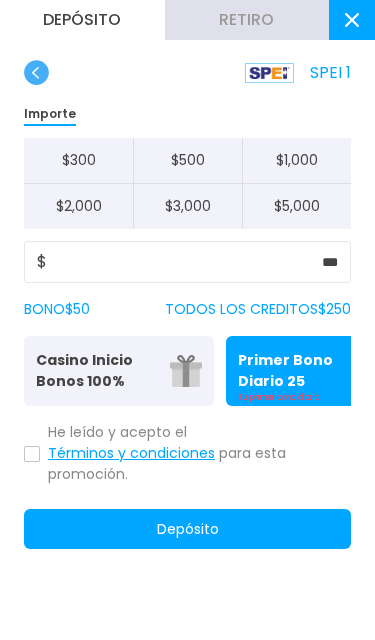 click on "Casino Inicio Bonos 100%" at bounding box center [97, 371] 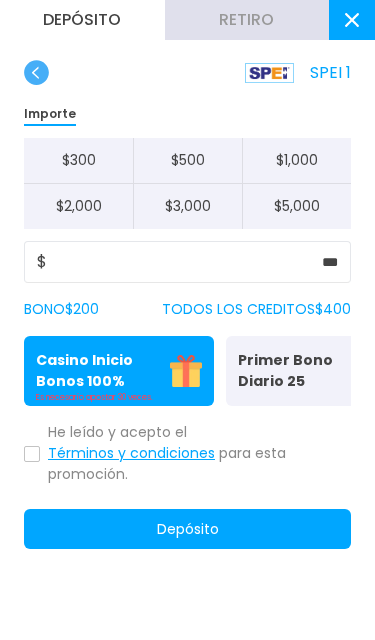 click on "Primer Bono Diario 25" at bounding box center [299, 371] 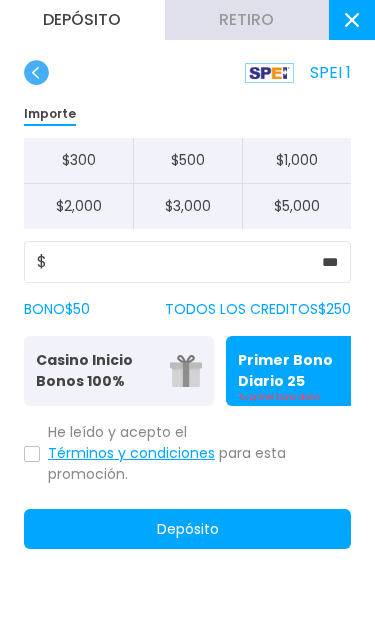 click on "Es necesario apostar 30 veces." at bounding box center [119, 398] 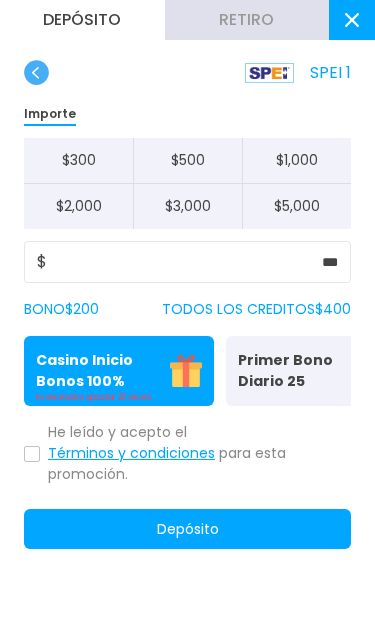 click on "TODOS LOS CREDITOS  $ 400" at bounding box center (256, 309) 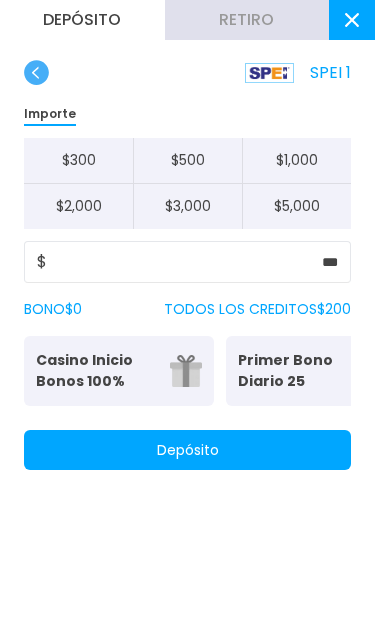 click on "Depósito" at bounding box center [187, 450] 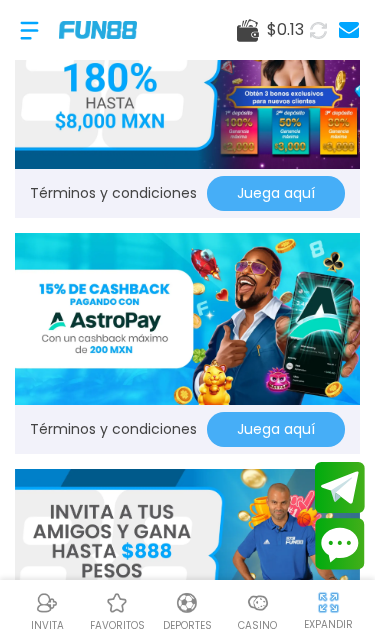 scroll, scrollTop: 79, scrollLeft: 0, axis: vertical 